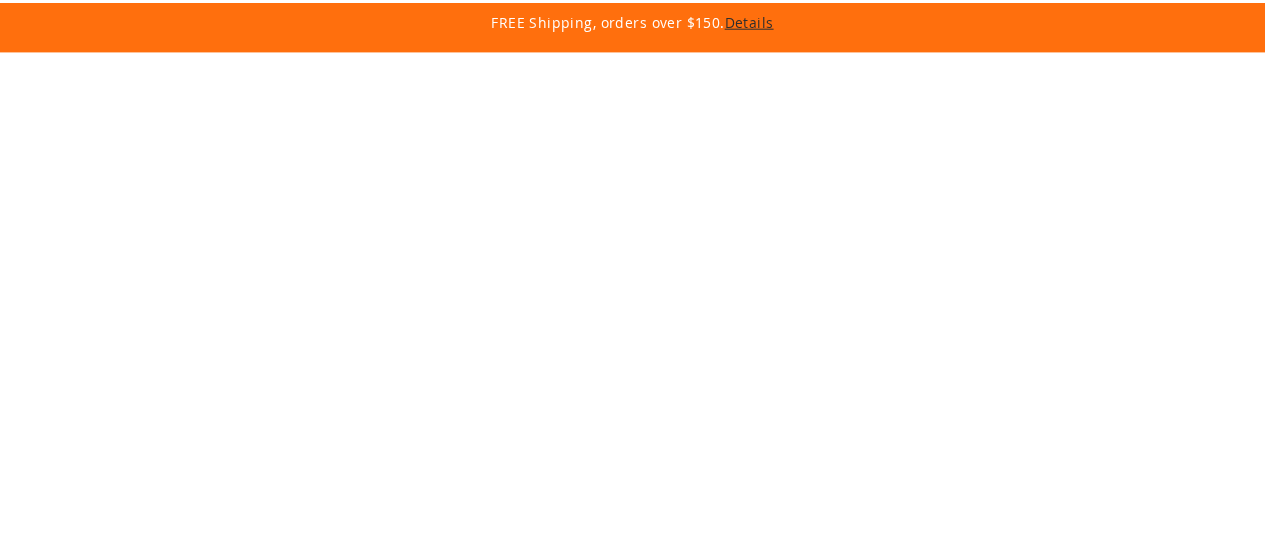 scroll, scrollTop: 0, scrollLeft: 0, axis: both 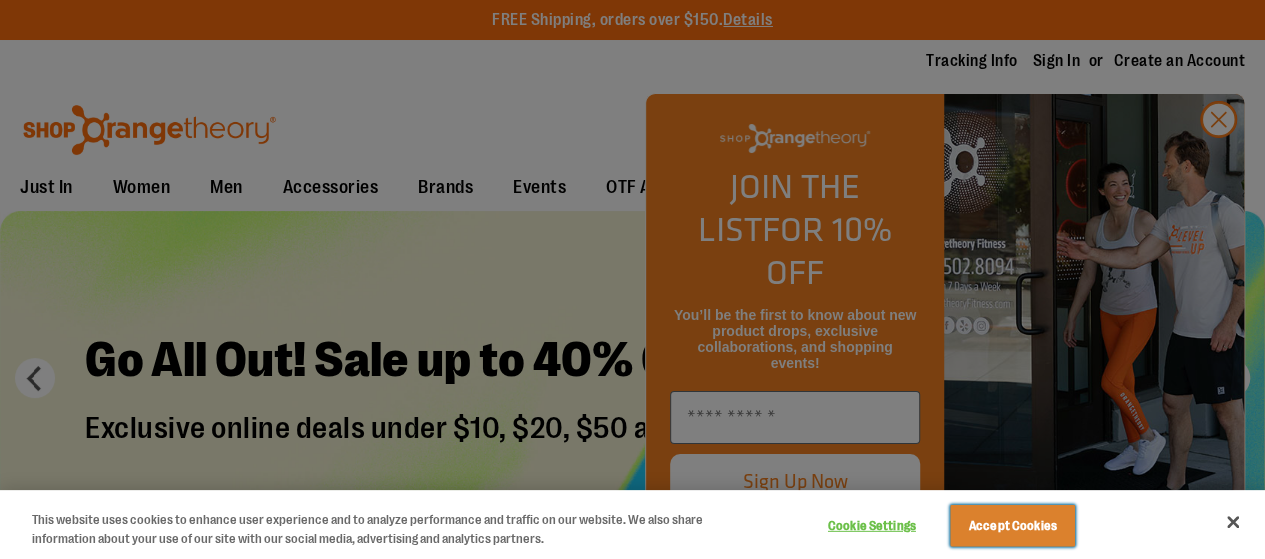 click on "Accept Cookies" at bounding box center [1012, 526] 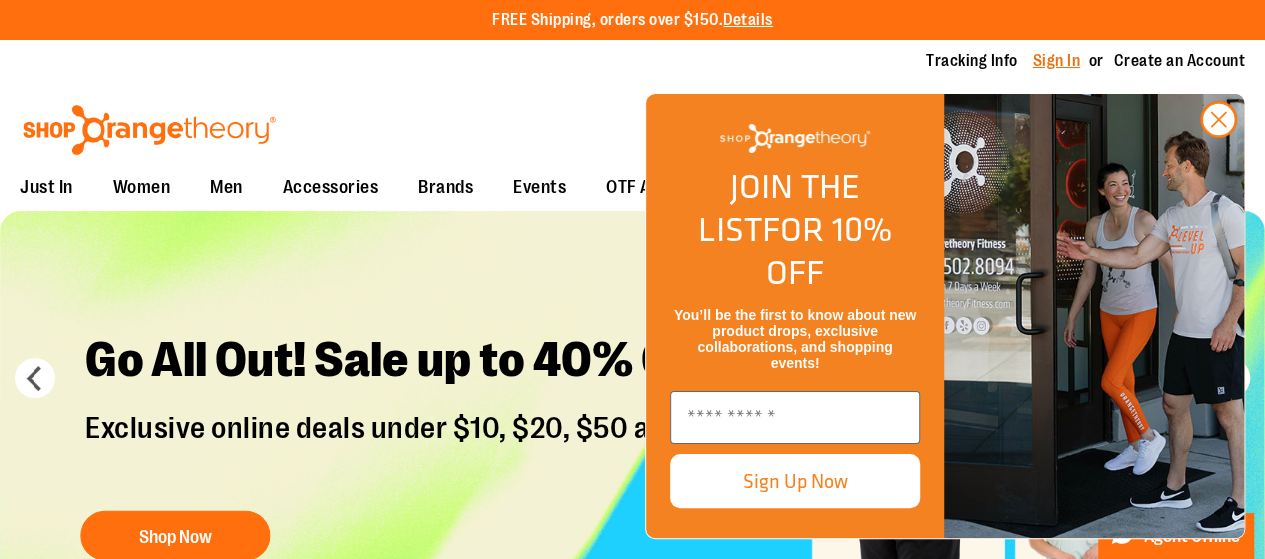 click on "Sign In" at bounding box center (1057, 61) 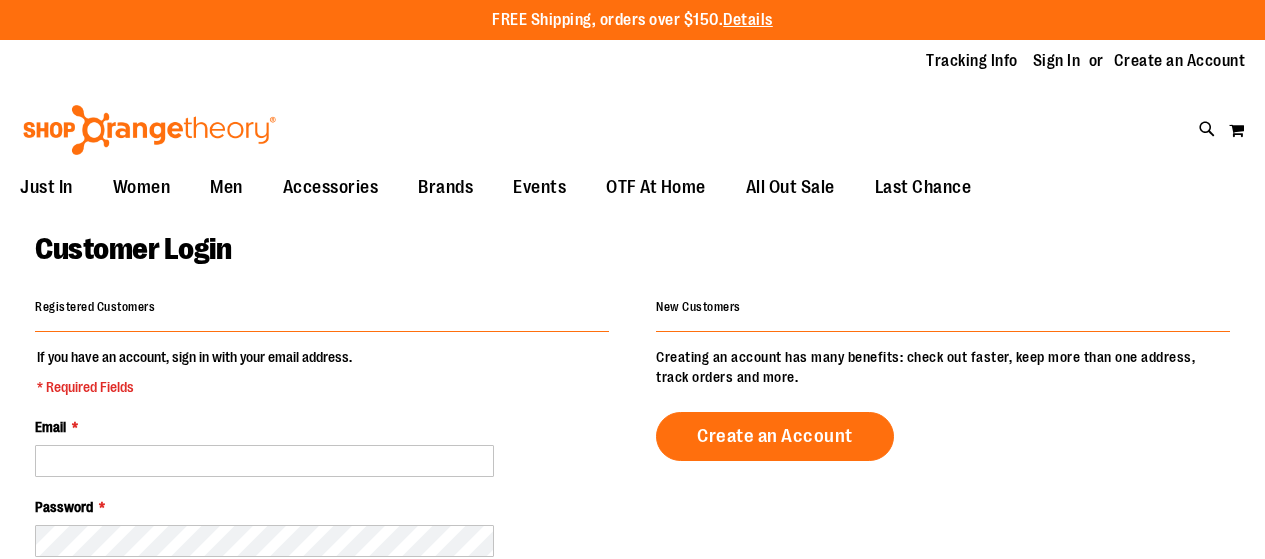 scroll, scrollTop: 0, scrollLeft: 0, axis: both 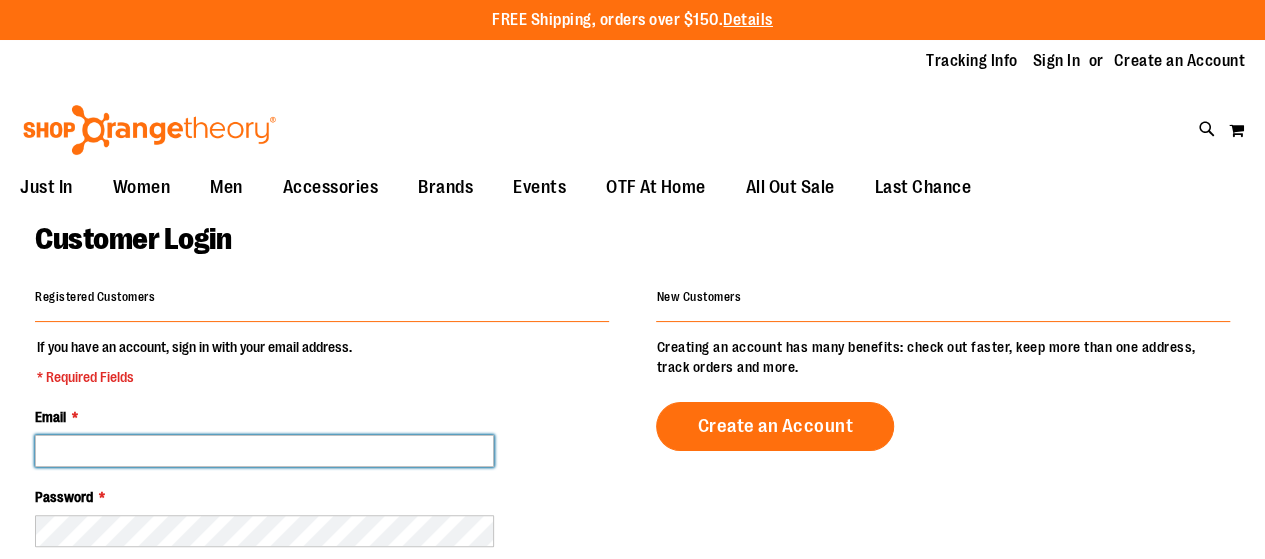 click on "Email *" at bounding box center (264, 451) 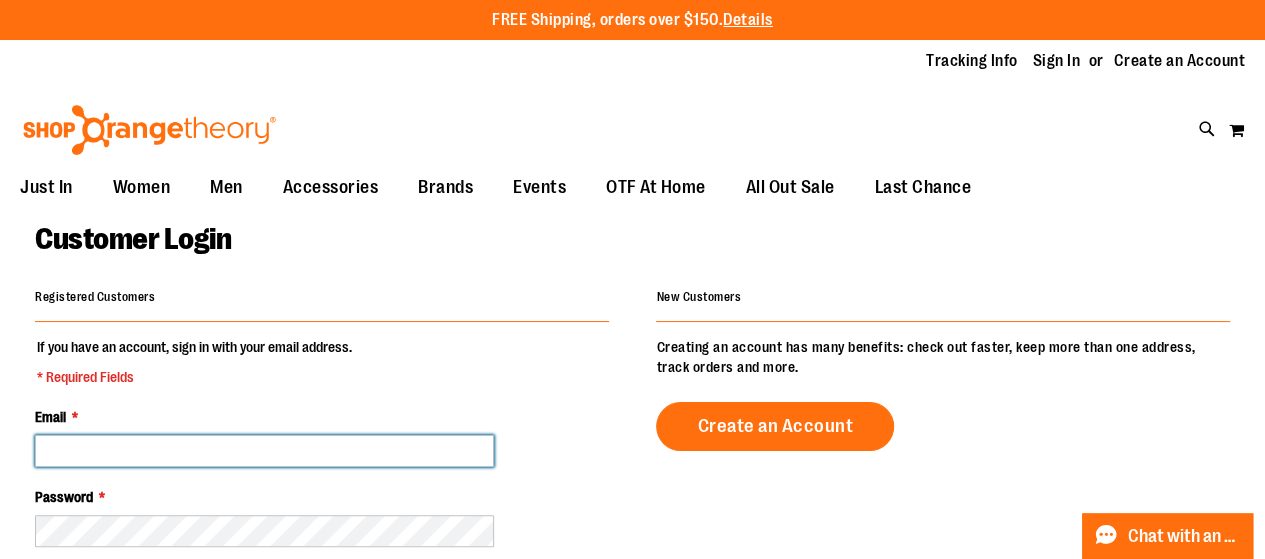 drag, startPoint x: 201, startPoint y: 449, endPoint x: 75, endPoint y: 441, distance: 126.253716 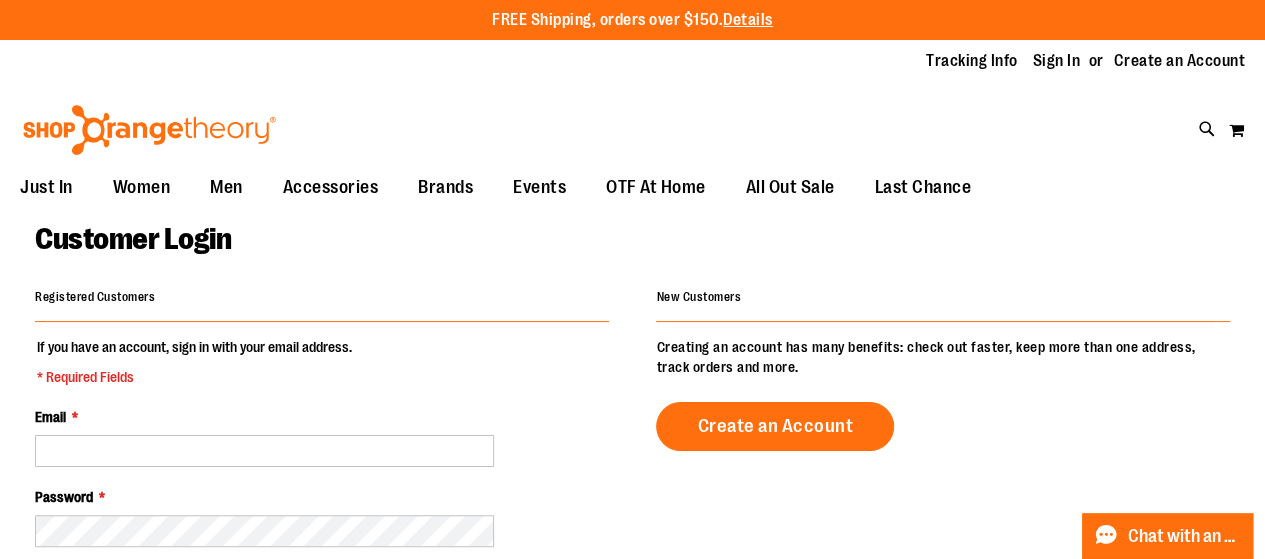 click at bounding box center [149, 130] 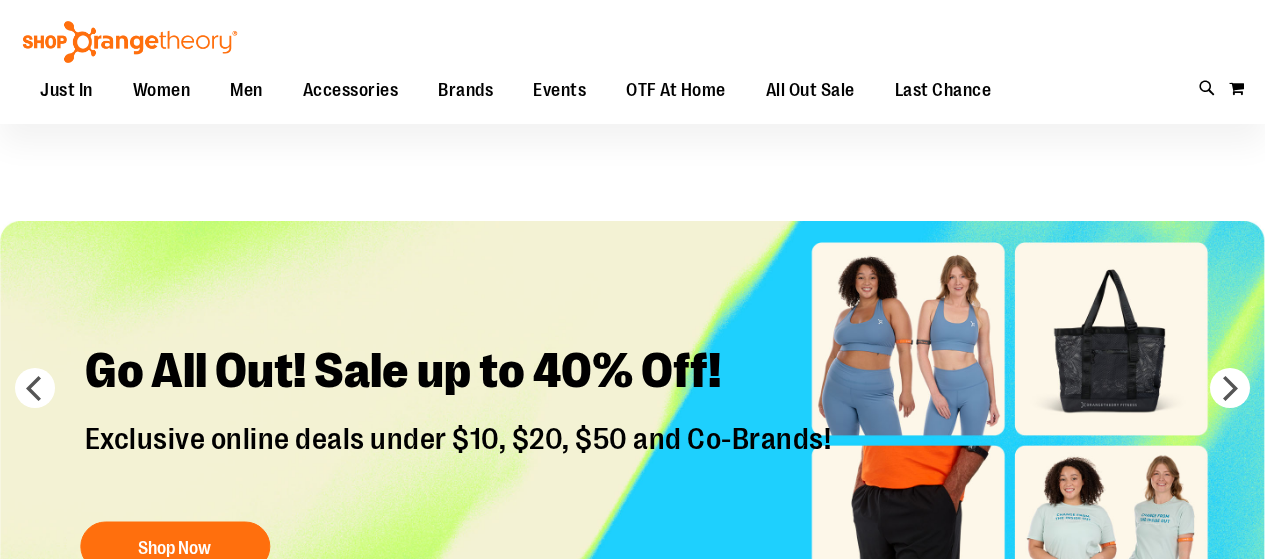 scroll, scrollTop: 200, scrollLeft: 0, axis: vertical 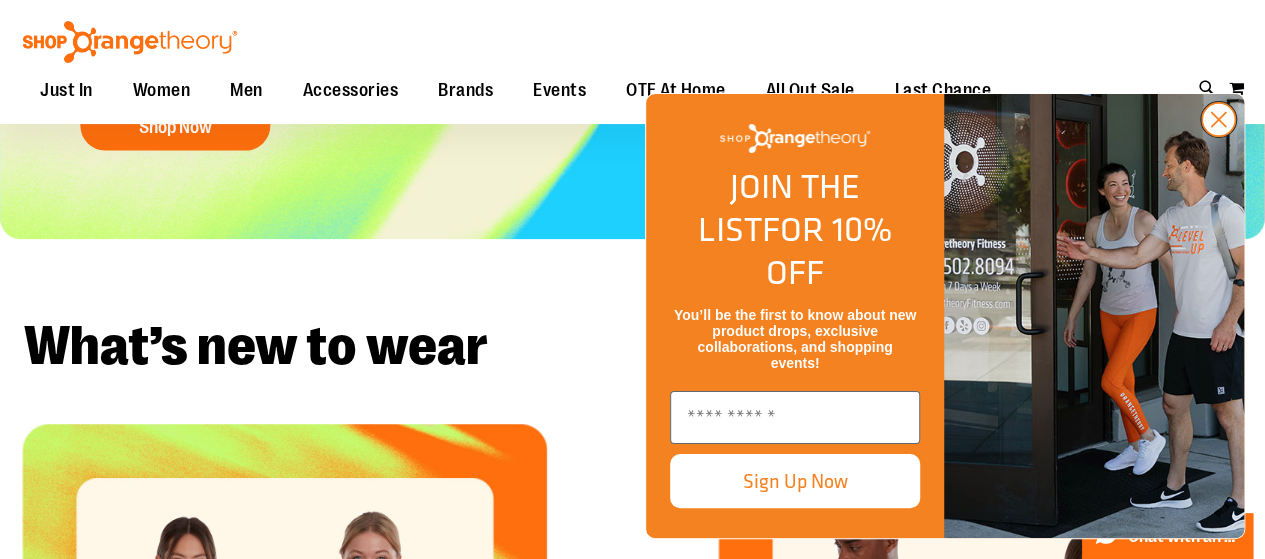 click 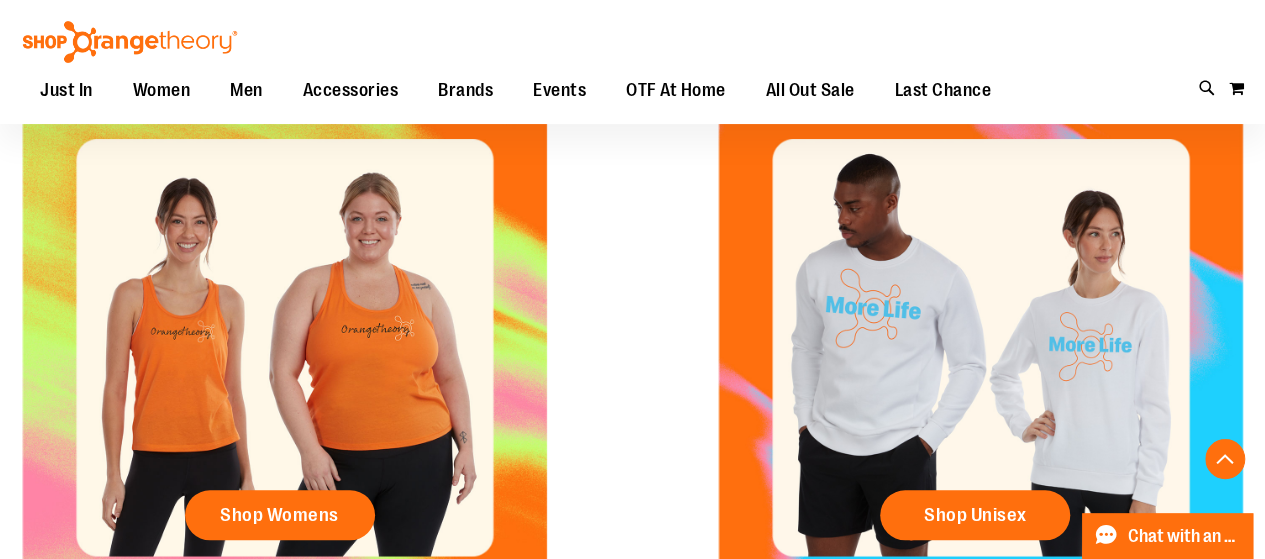 scroll, scrollTop: 600, scrollLeft: 0, axis: vertical 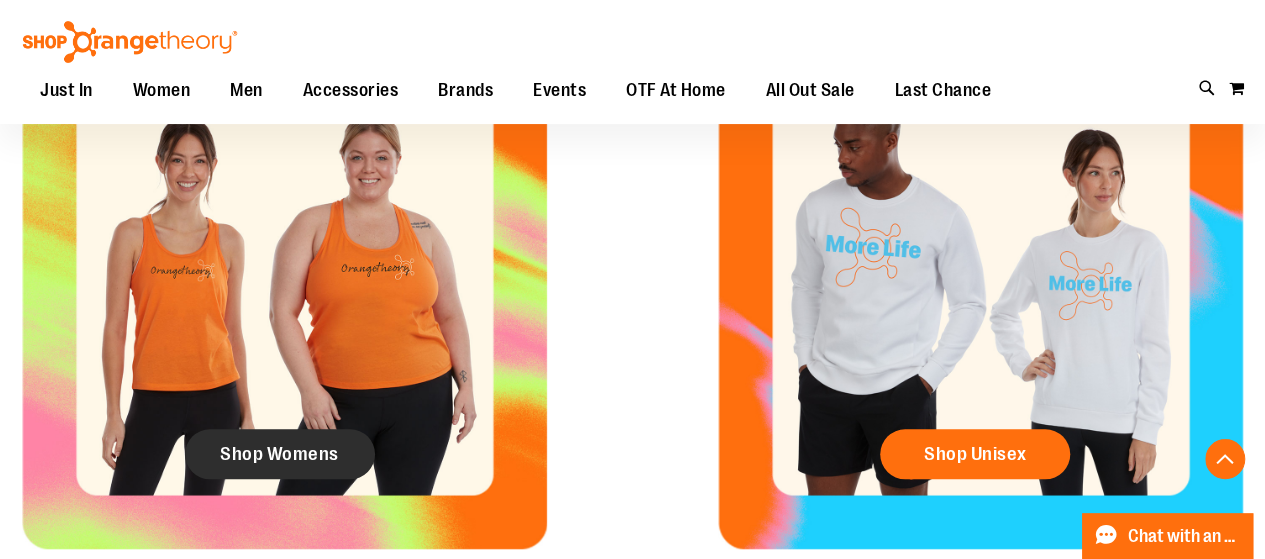 click on "Shop Womens" 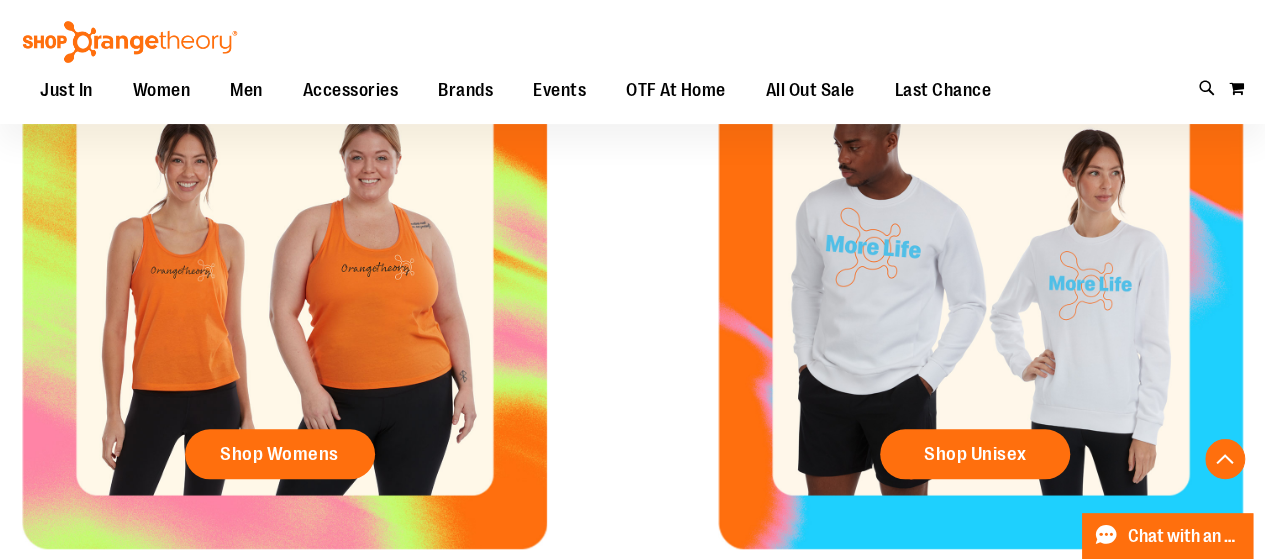 click on "Shop Womens" 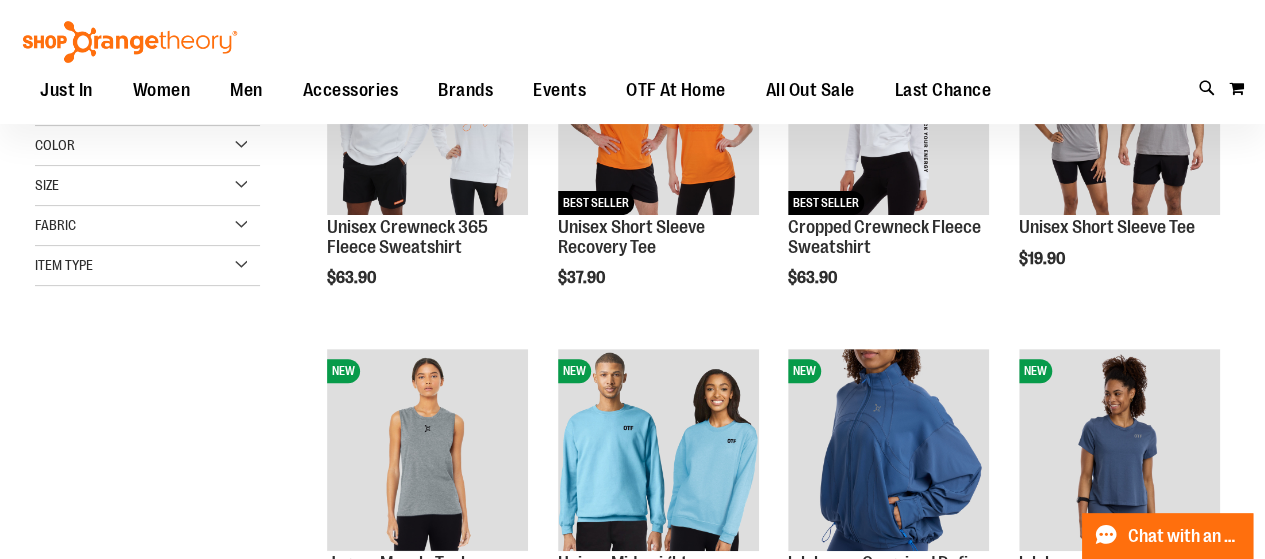 scroll, scrollTop: 300, scrollLeft: 0, axis: vertical 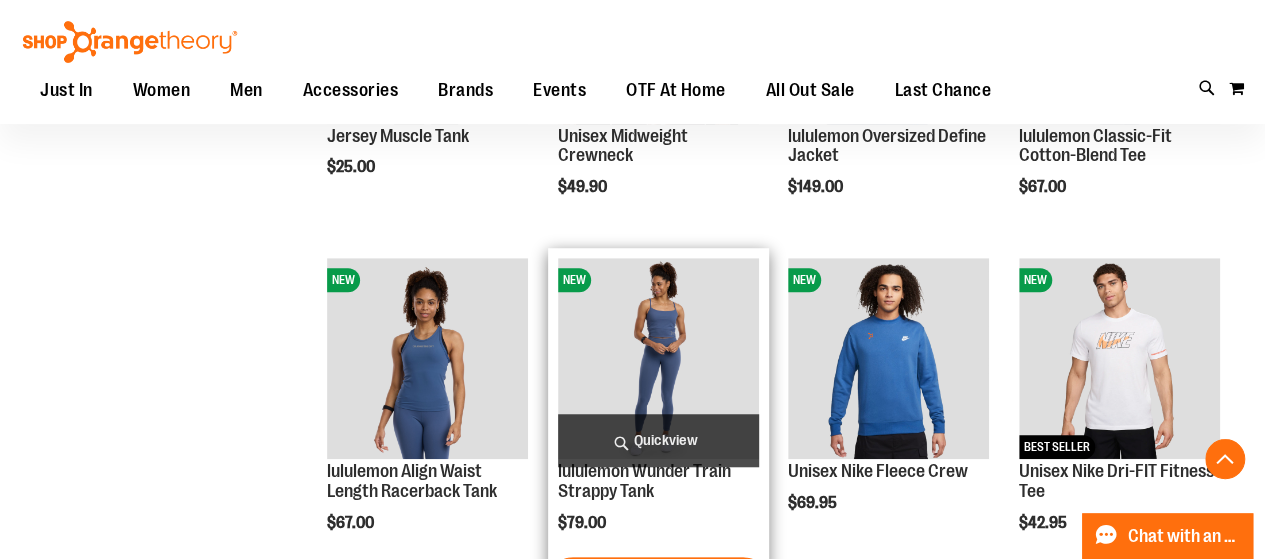 click at bounding box center (658, 358) 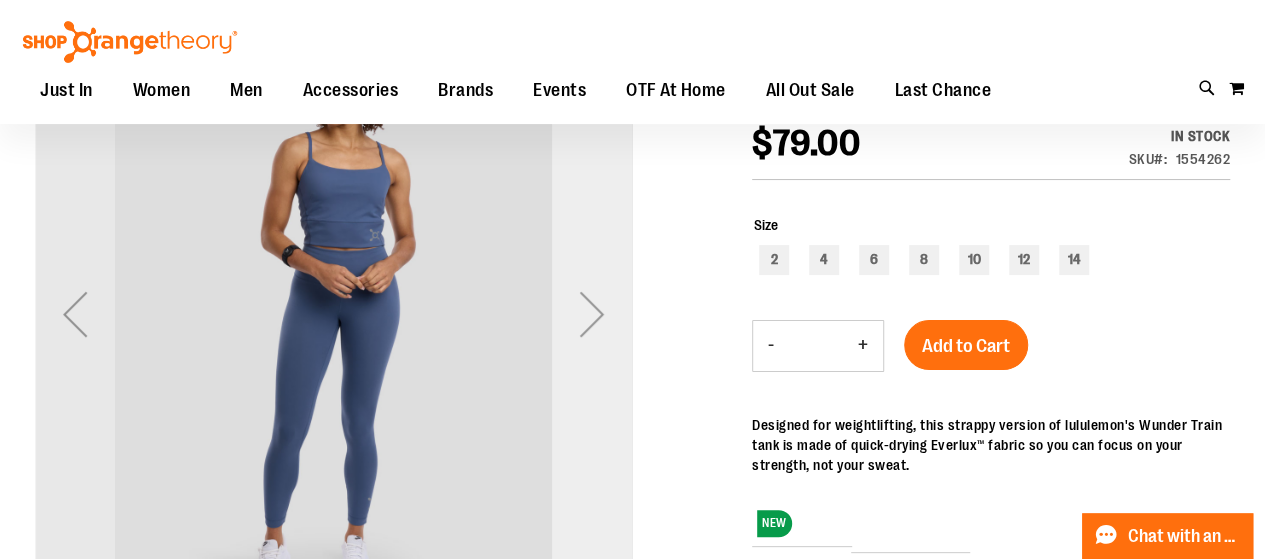 scroll, scrollTop: 98, scrollLeft: 0, axis: vertical 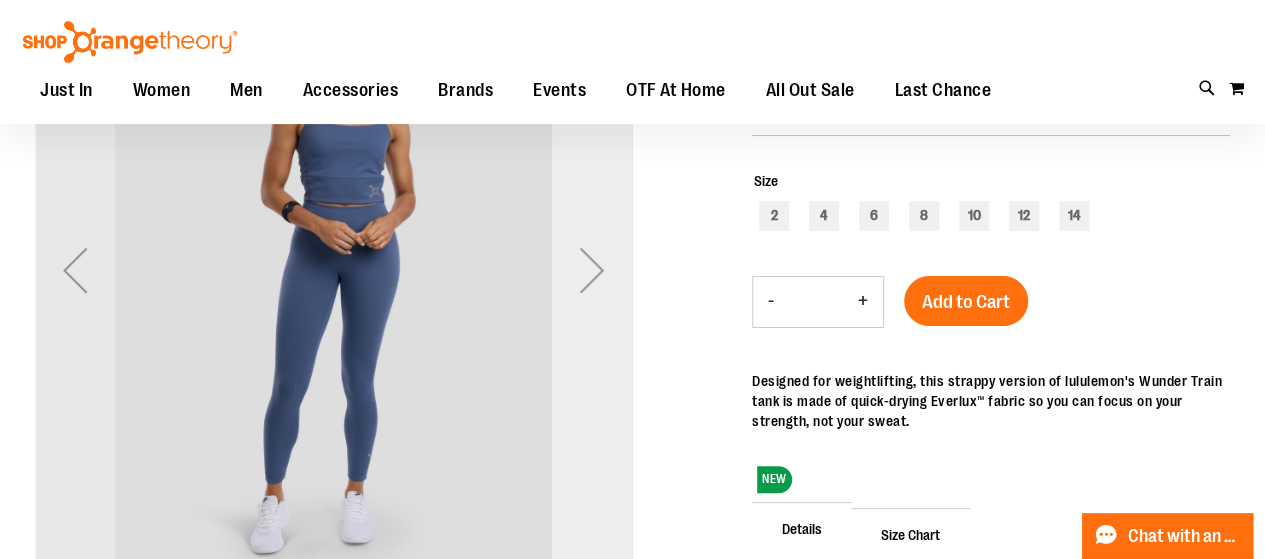 click at bounding box center [592, 270] 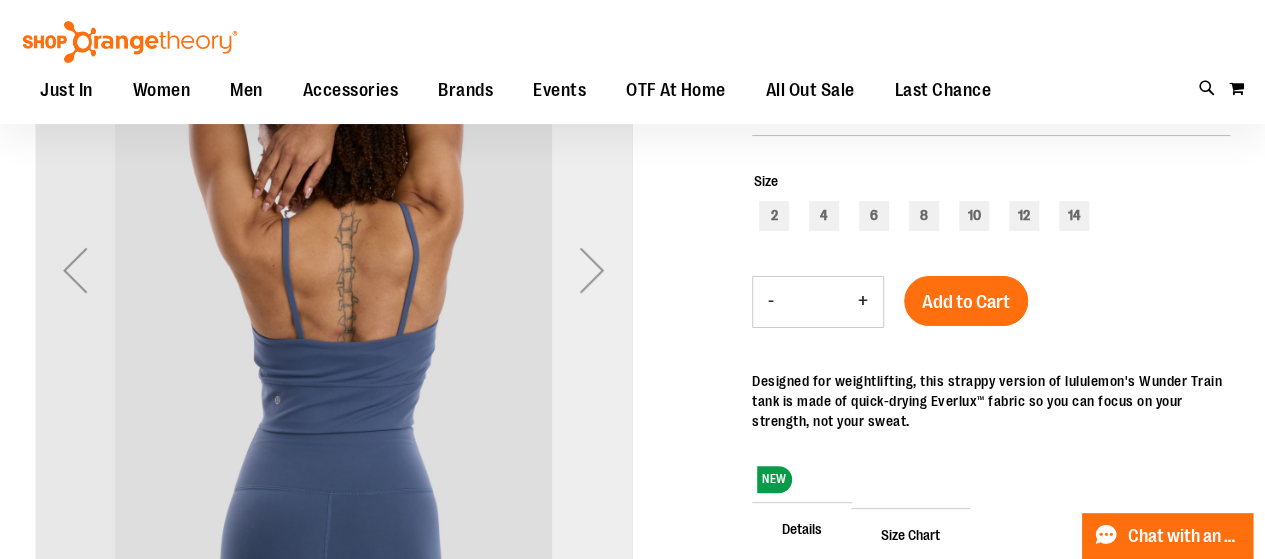 click at bounding box center (592, 270) 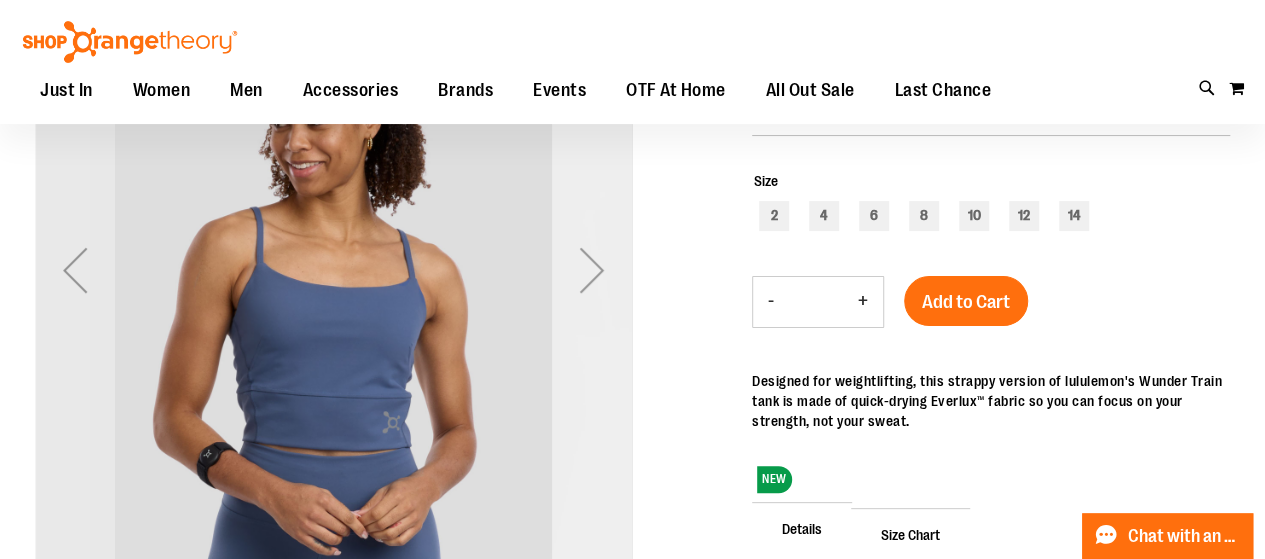 click at bounding box center [592, 270] 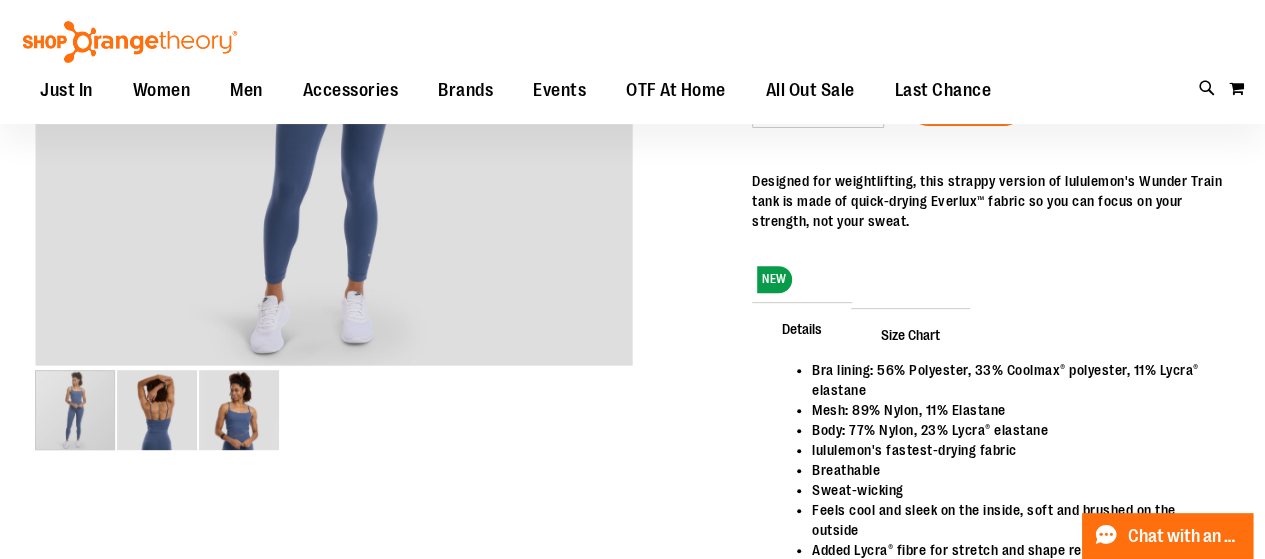 scroll, scrollTop: 0, scrollLeft: 0, axis: both 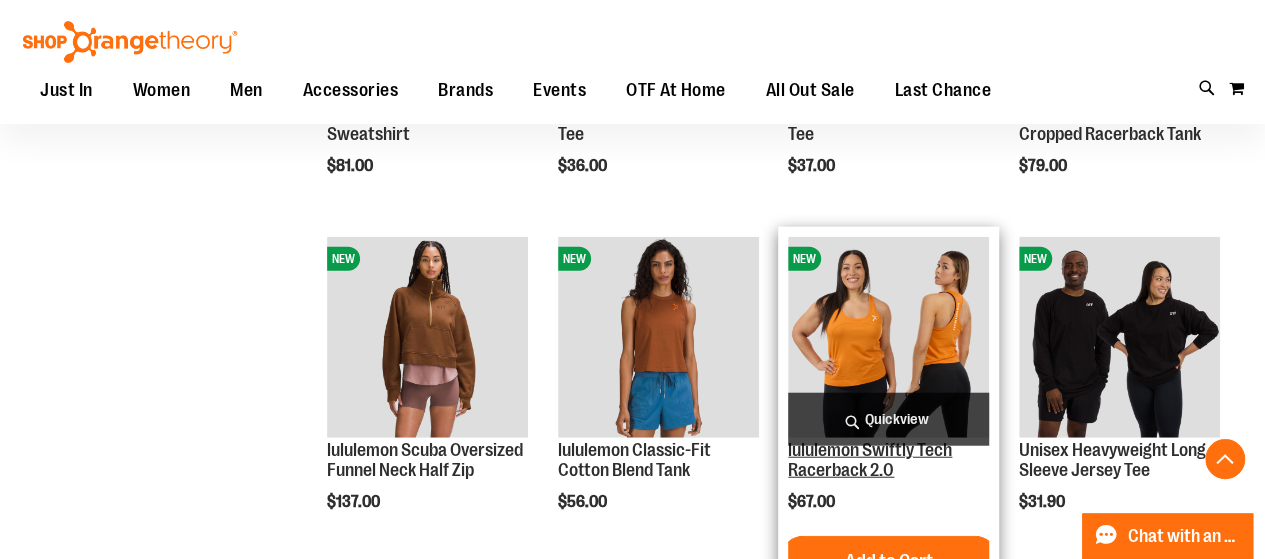 click on "lululemon Swiftly Tech Racerback 2.0" at bounding box center [870, 460] 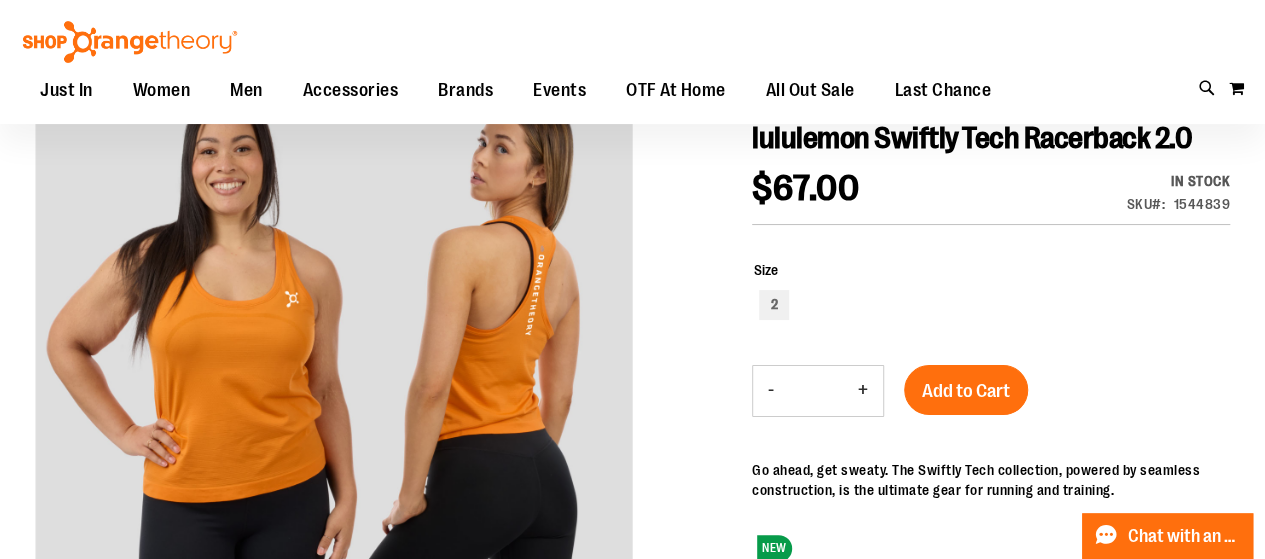 scroll, scrollTop: 0, scrollLeft: 0, axis: both 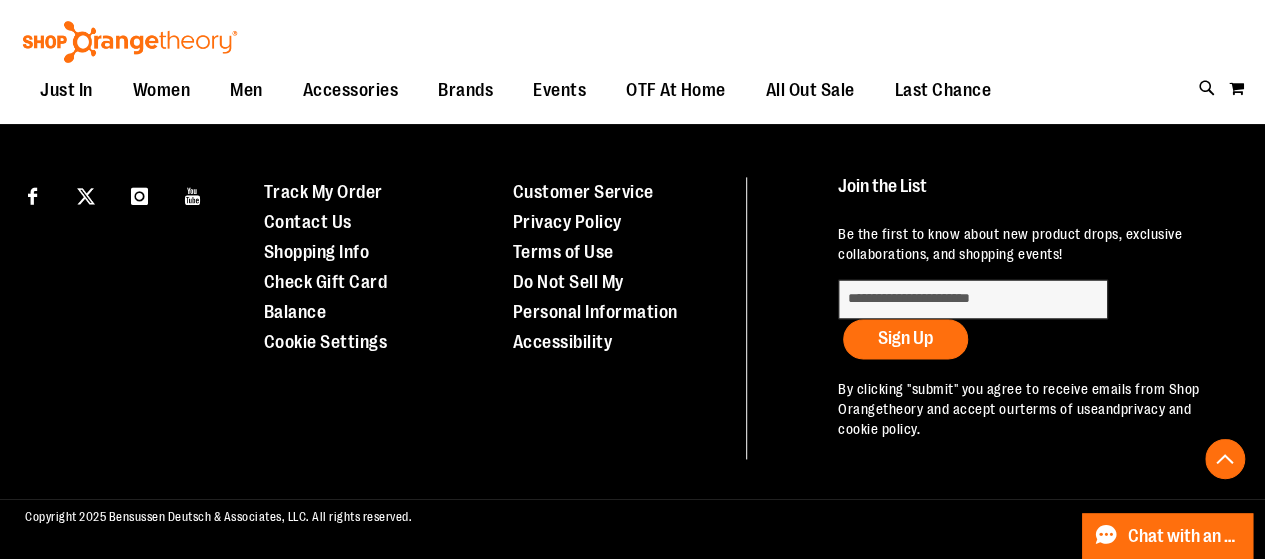 click on "Toggle Nav
Search
Popular Suggestions
Advanced Search" at bounding box center [632, 62] 